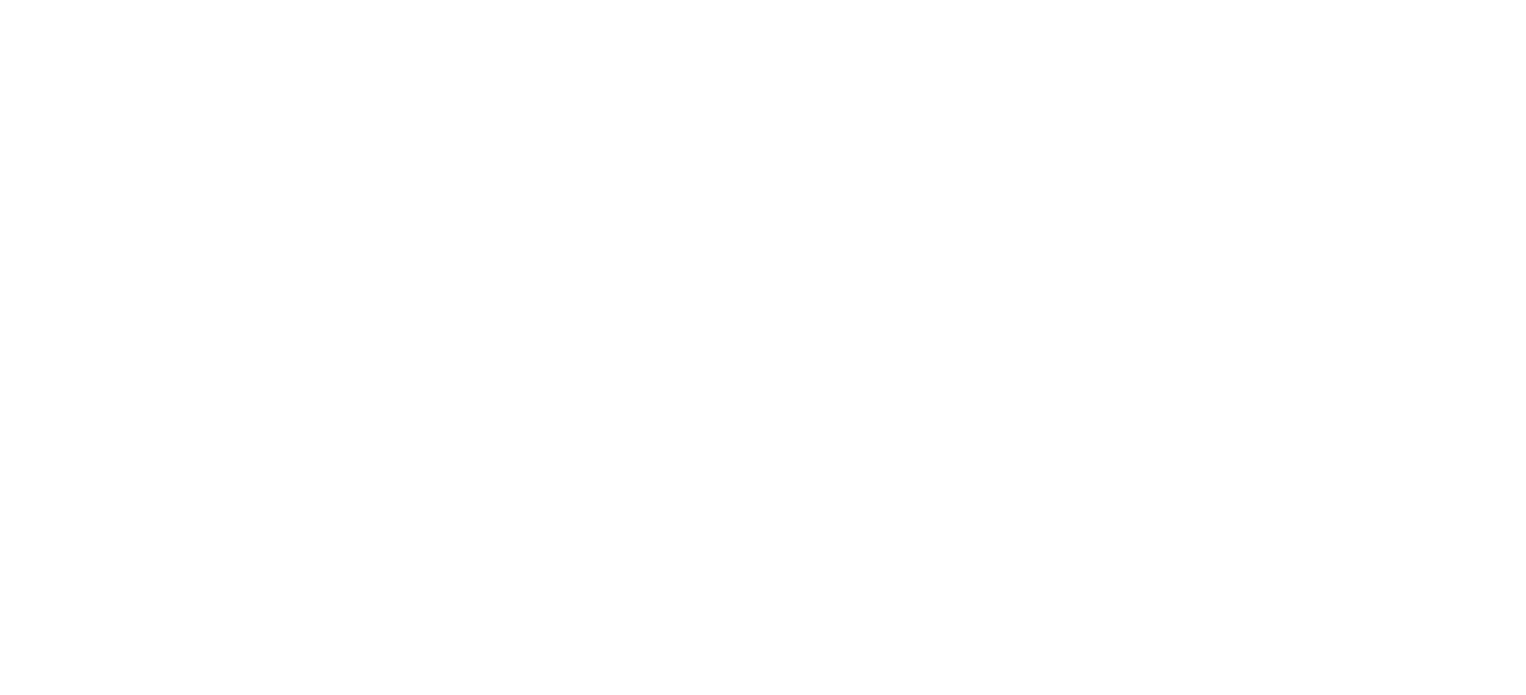 scroll, scrollTop: 0, scrollLeft: 0, axis: both 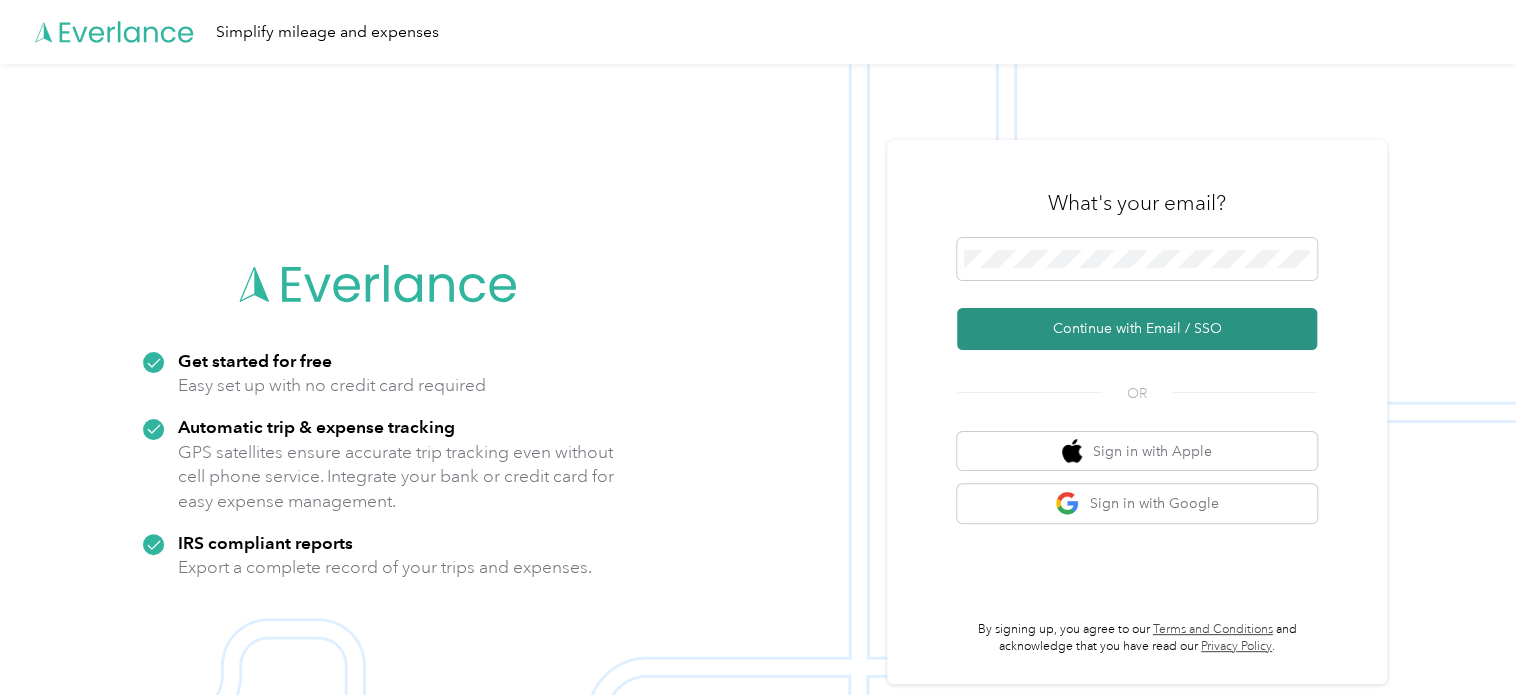 click on "Continue with Email / SSO" at bounding box center (1137, 329) 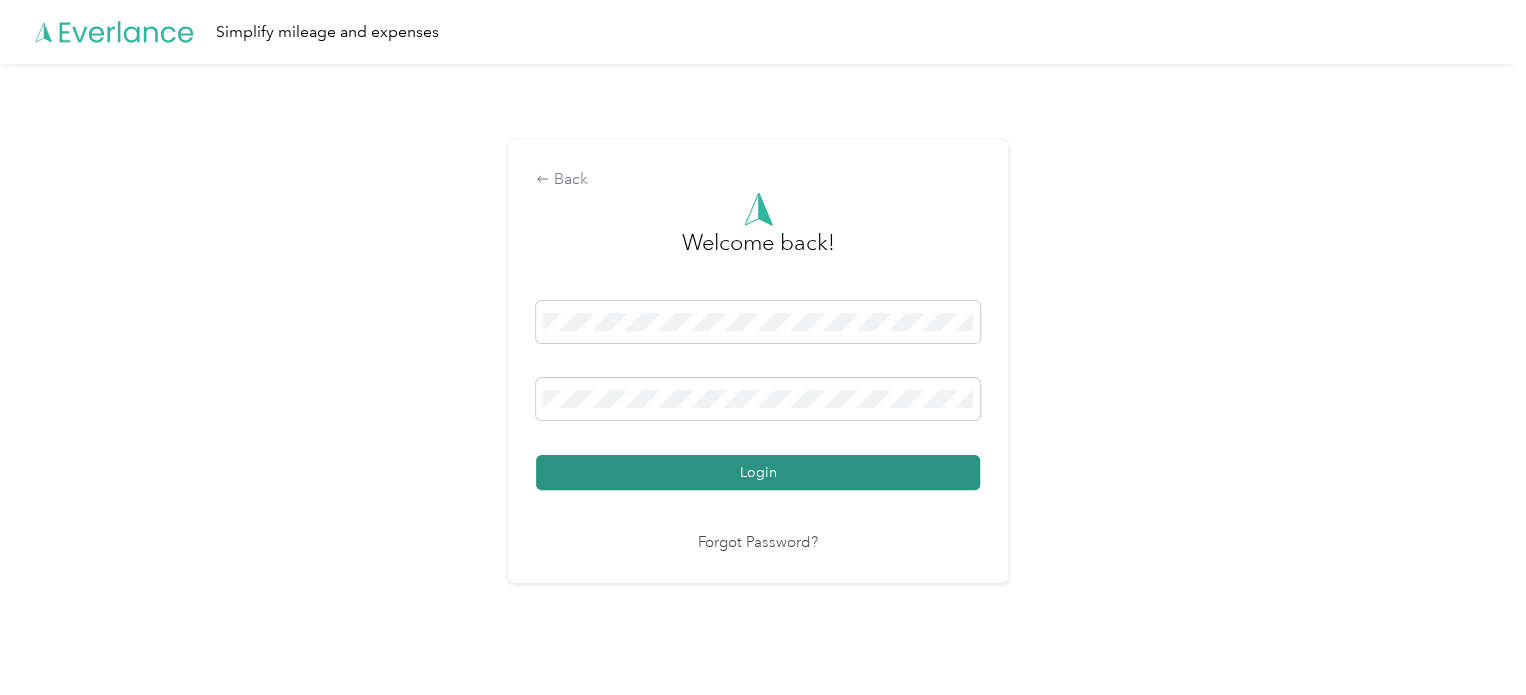 click on "Login" at bounding box center (758, 472) 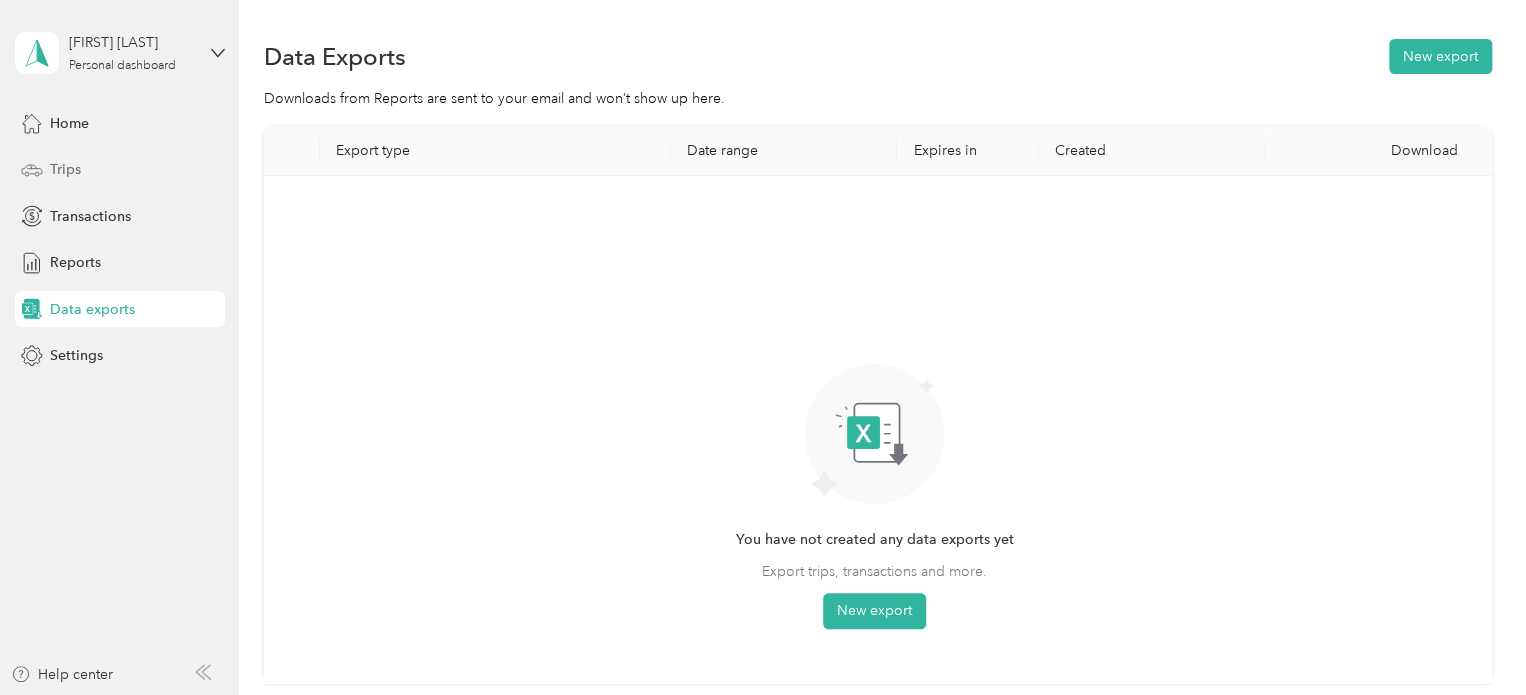 click on "Trips" at bounding box center [65, 169] 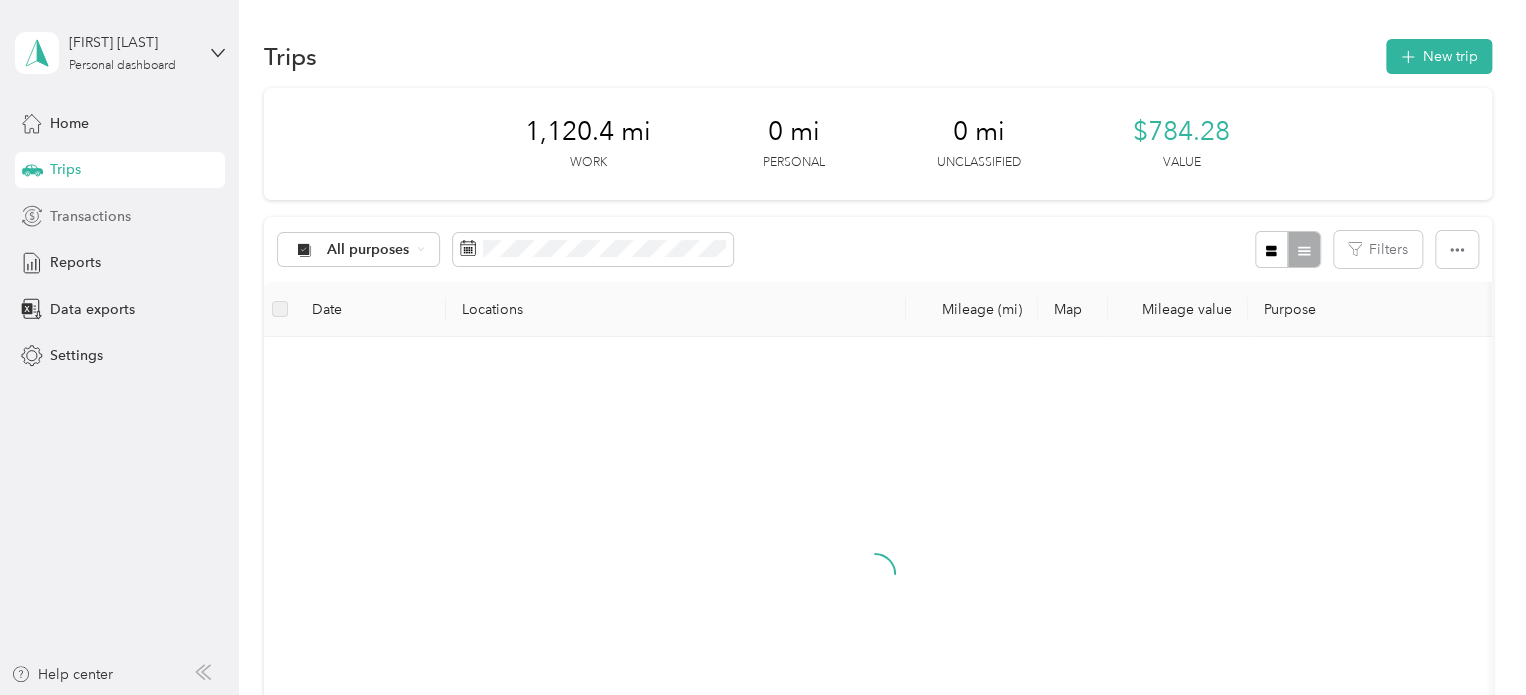 click on "Transactions" at bounding box center [90, 216] 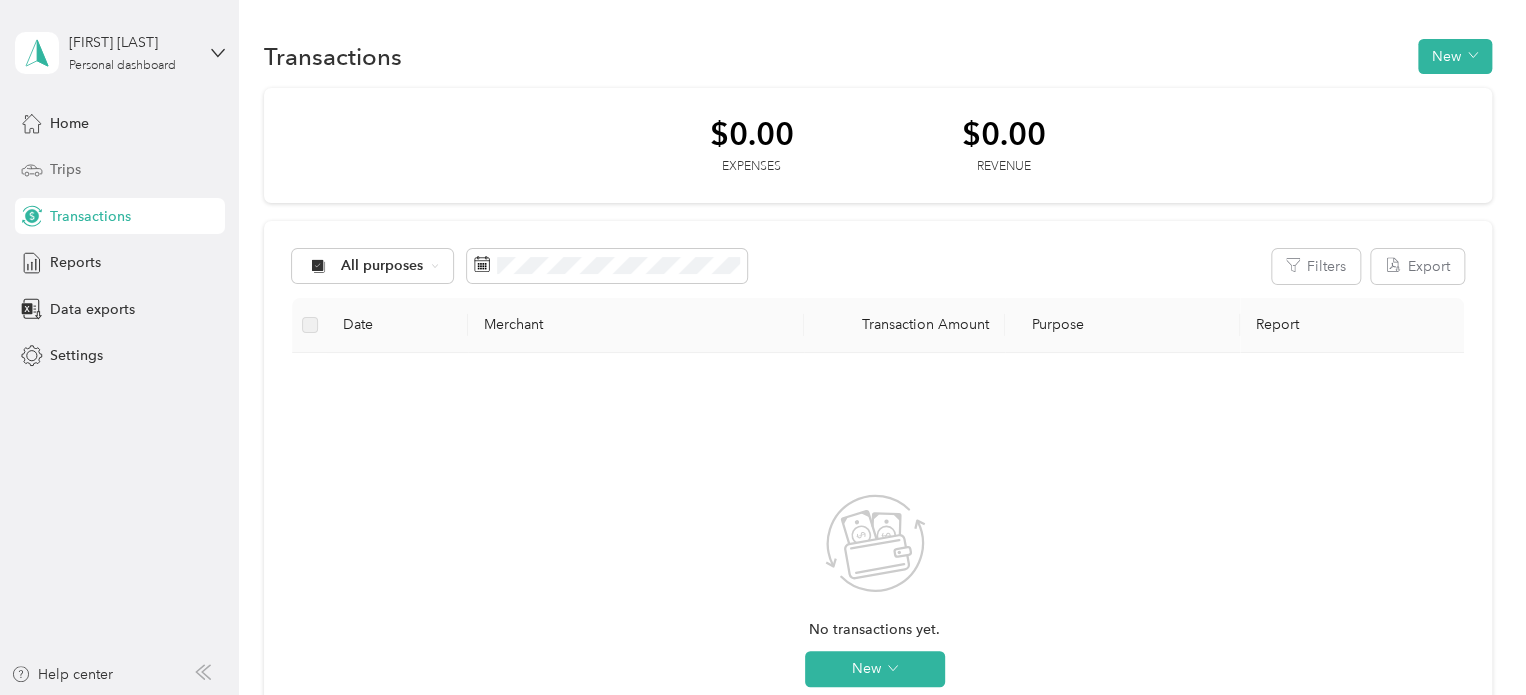 click on "Trips" at bounding box center [65, 169] 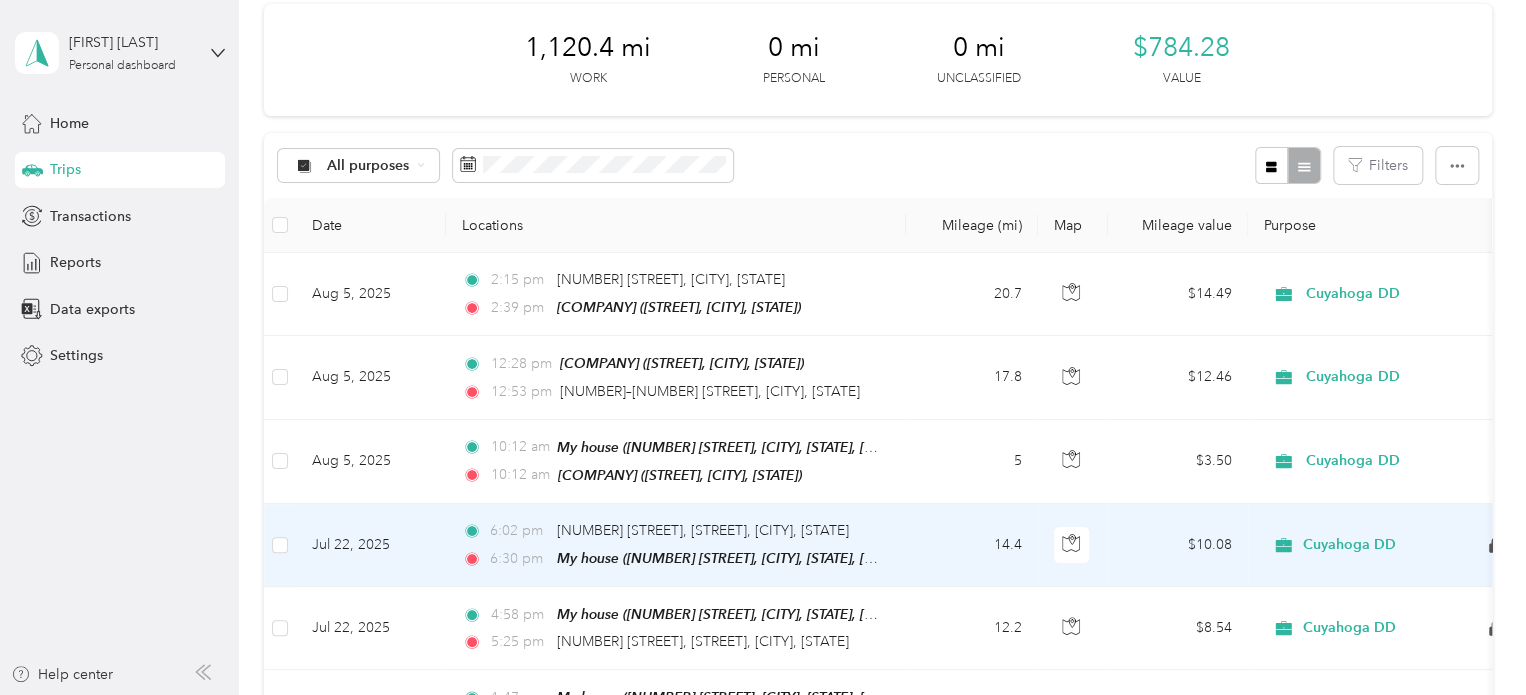 scroll, scrollTop: 0, scrollLeft: 0, axis: both 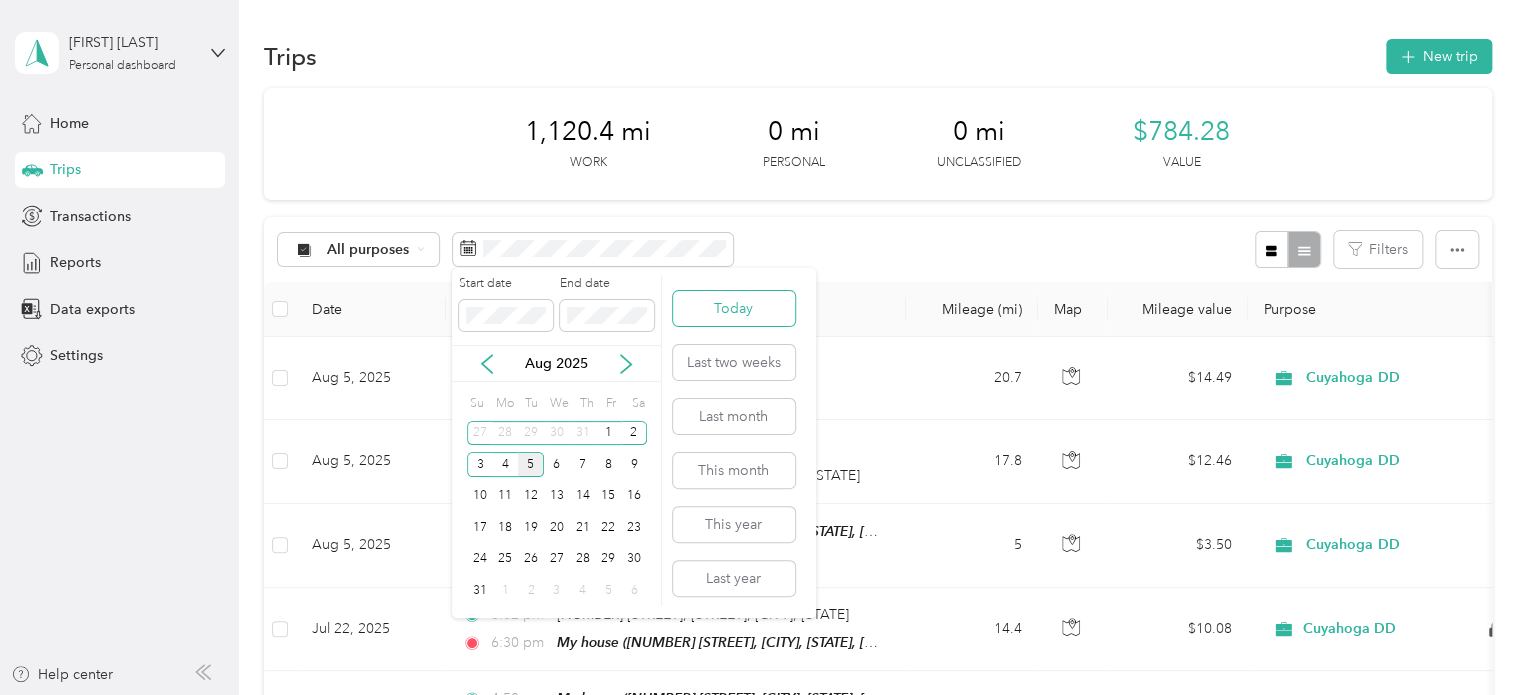 click on "Today" at bounding box center [734, 308] 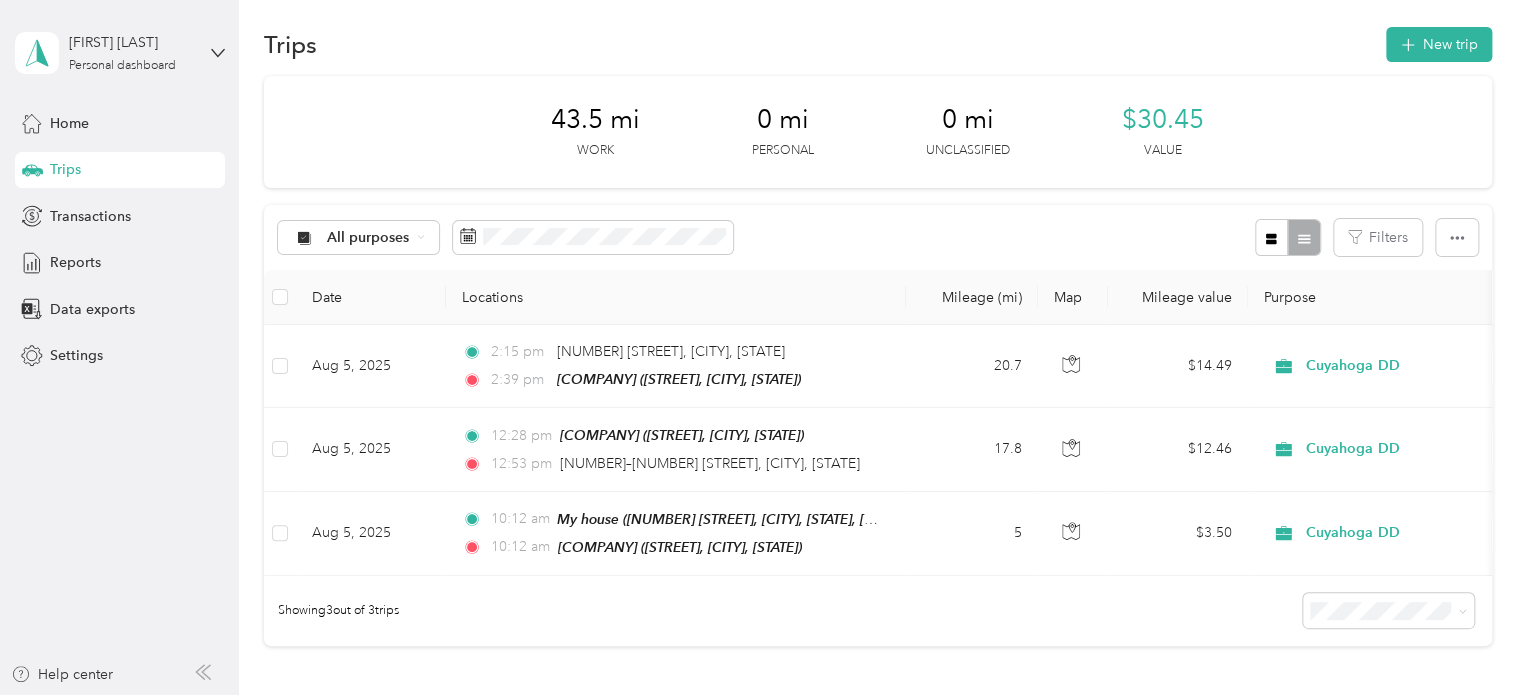 scroll, scrollTop: 0, scrollLeft: 0, axis: both 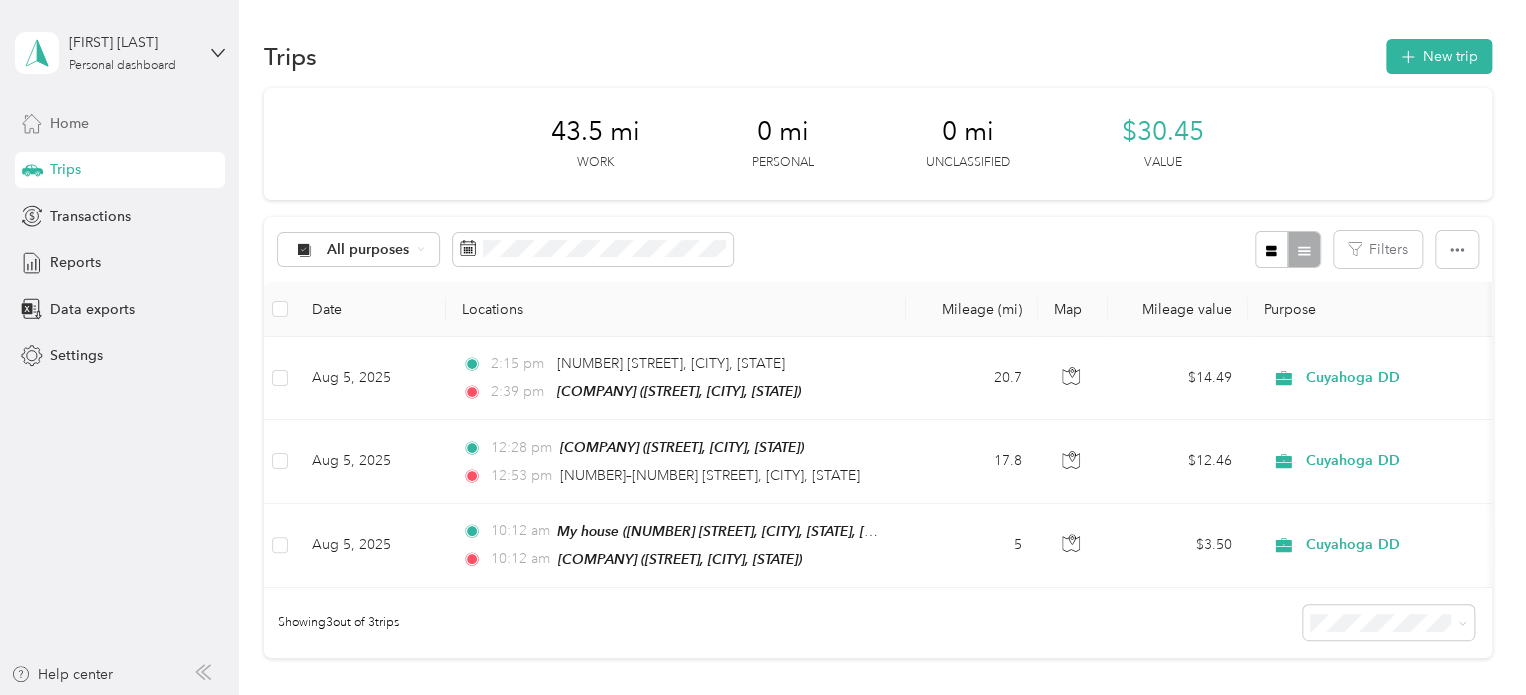 click on "Home" at bounding box center [69, 123] 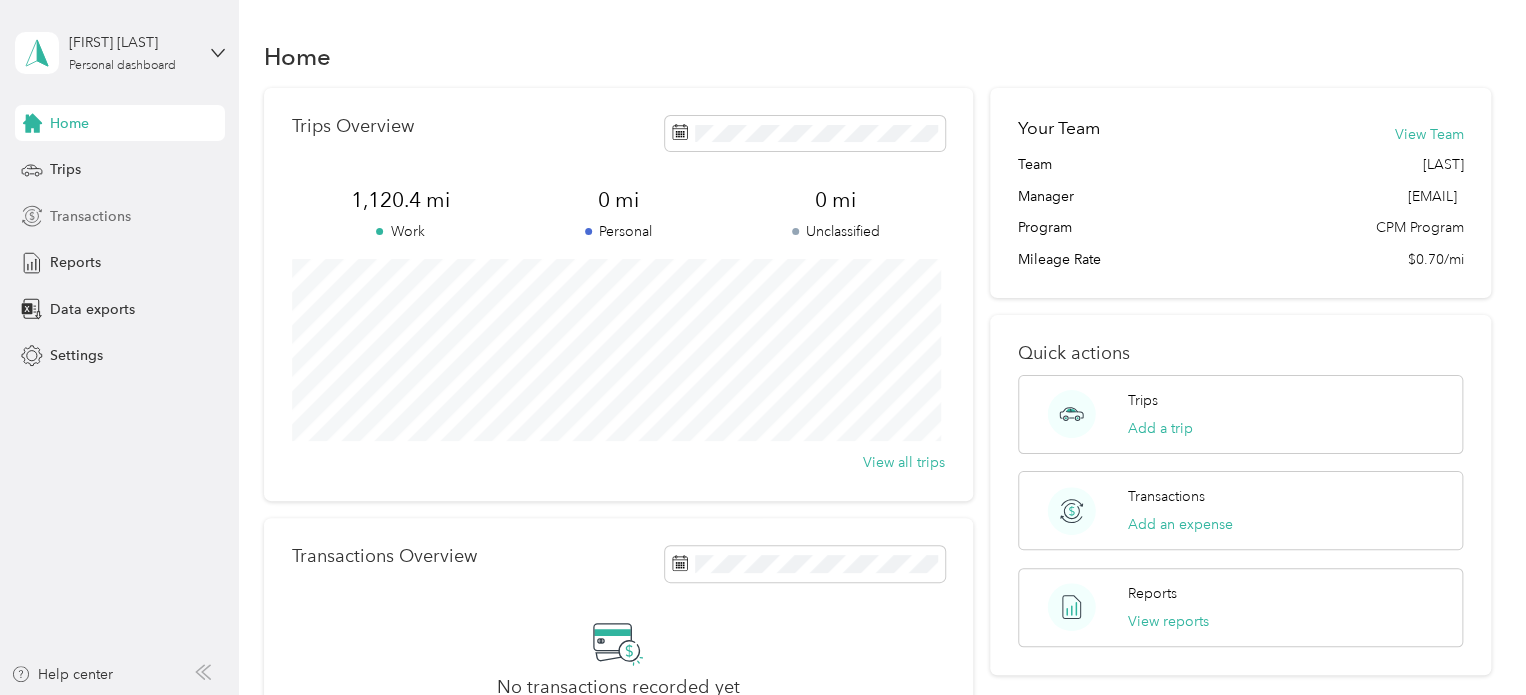 click on "Transactions" at bounding box center (90, 216) 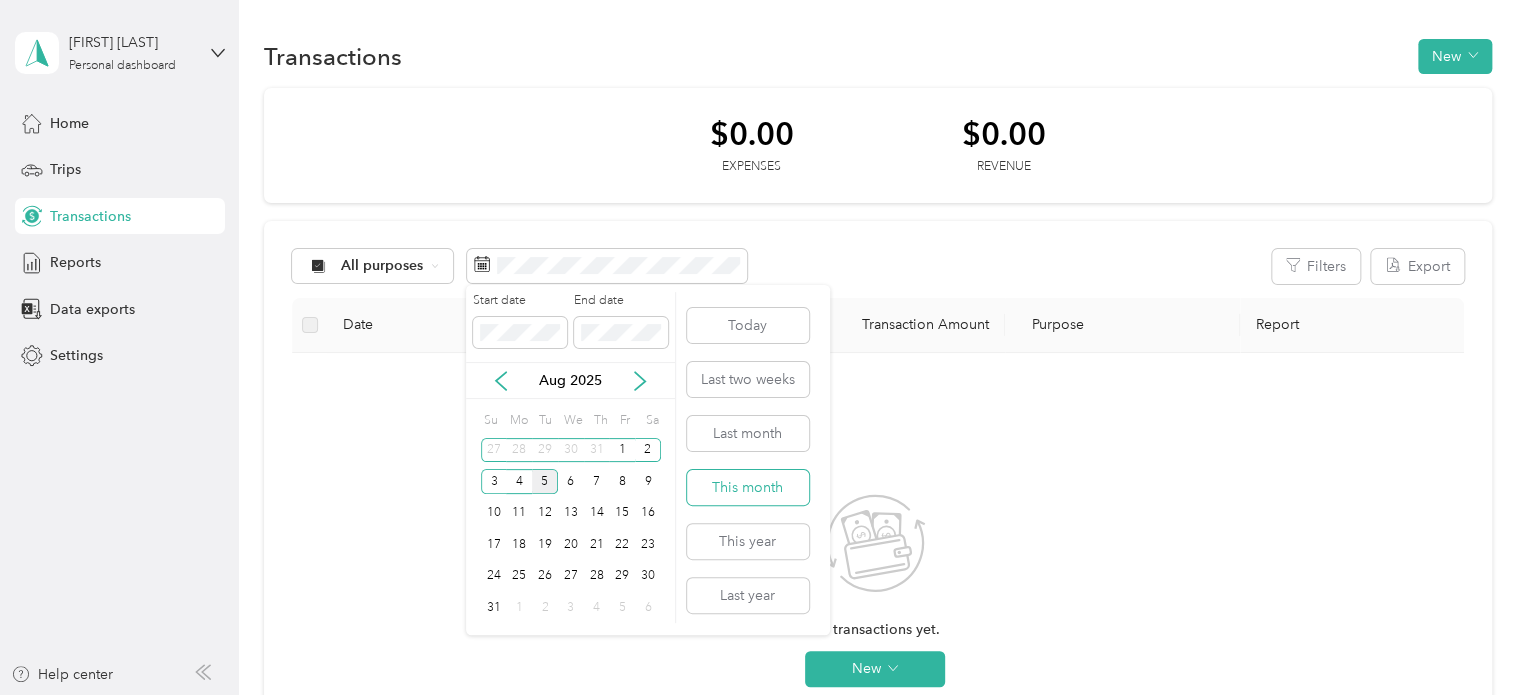 click on "This month" at bounding box center [748, 487] 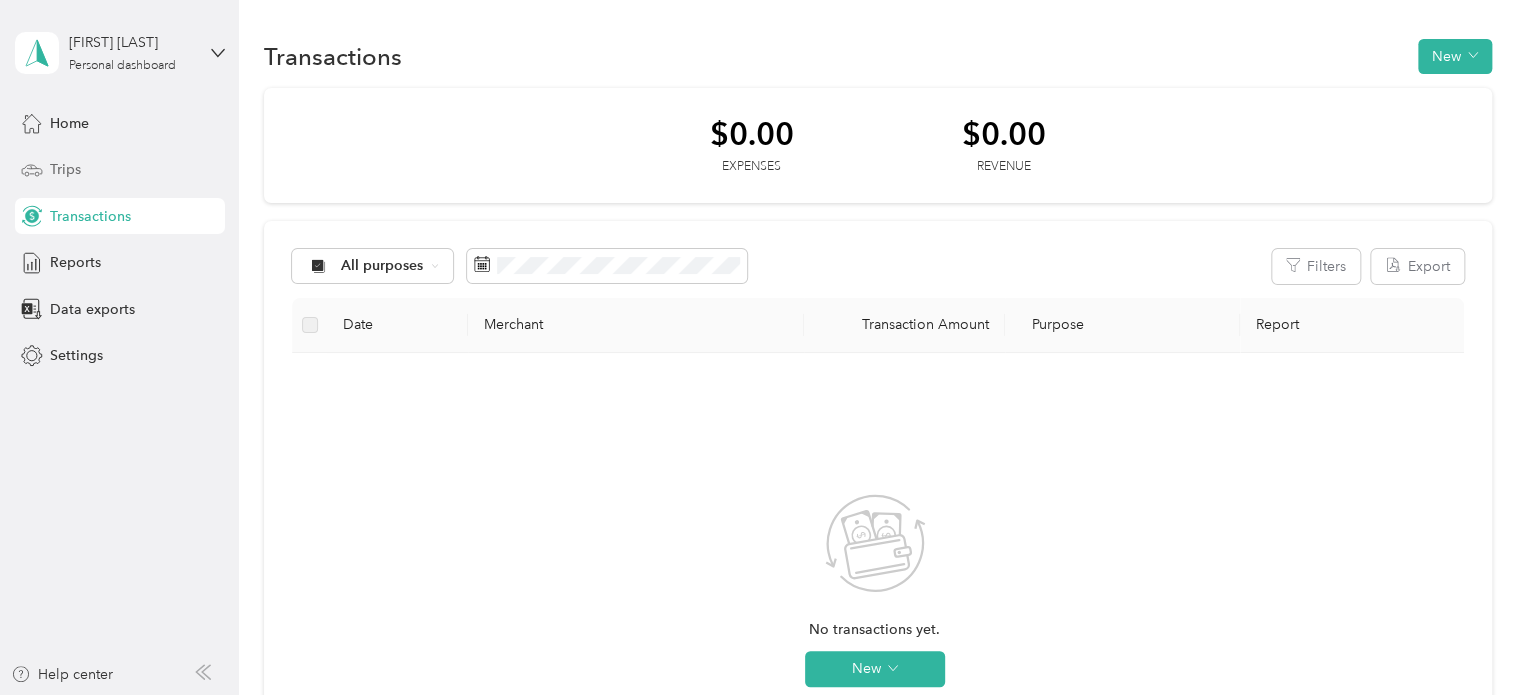 click on "Trips" at bounding box center [65, 169] 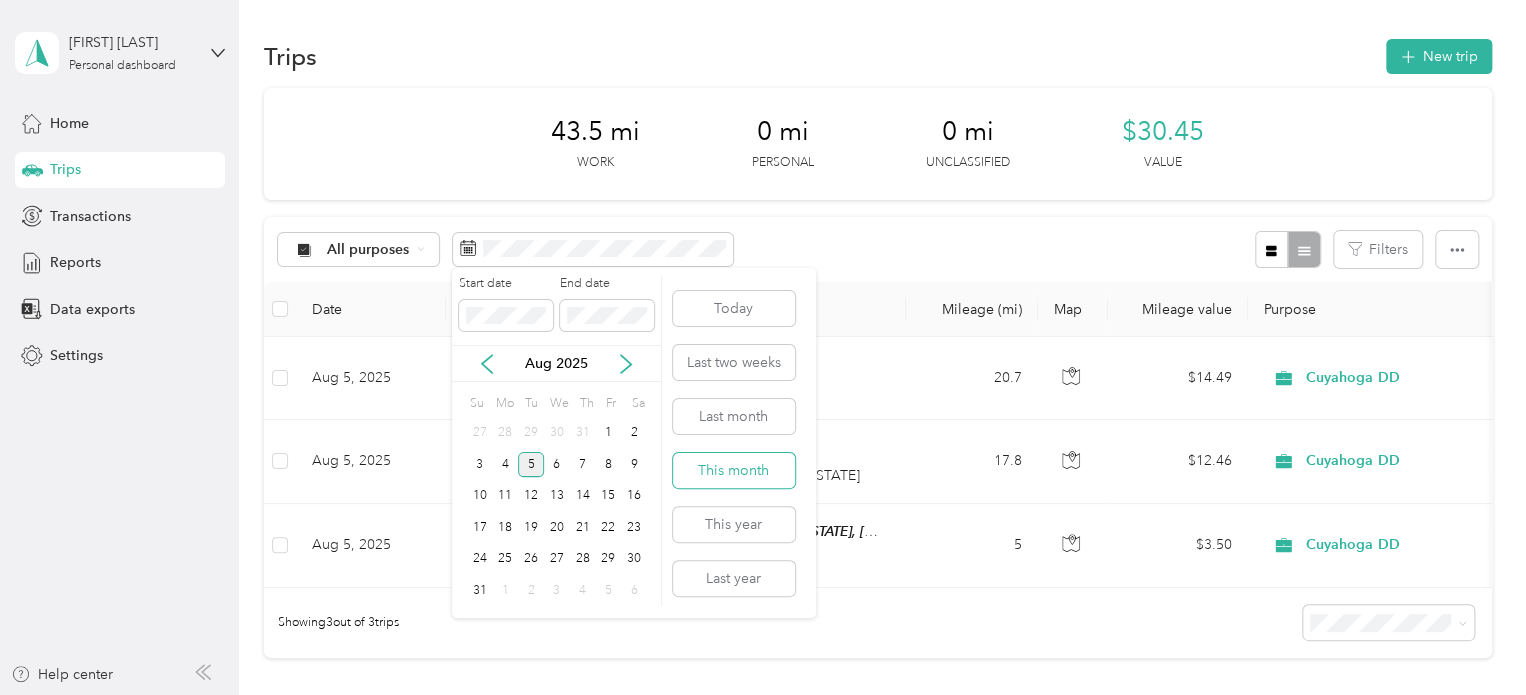click on "This month" at bounding box center (734, 470) 